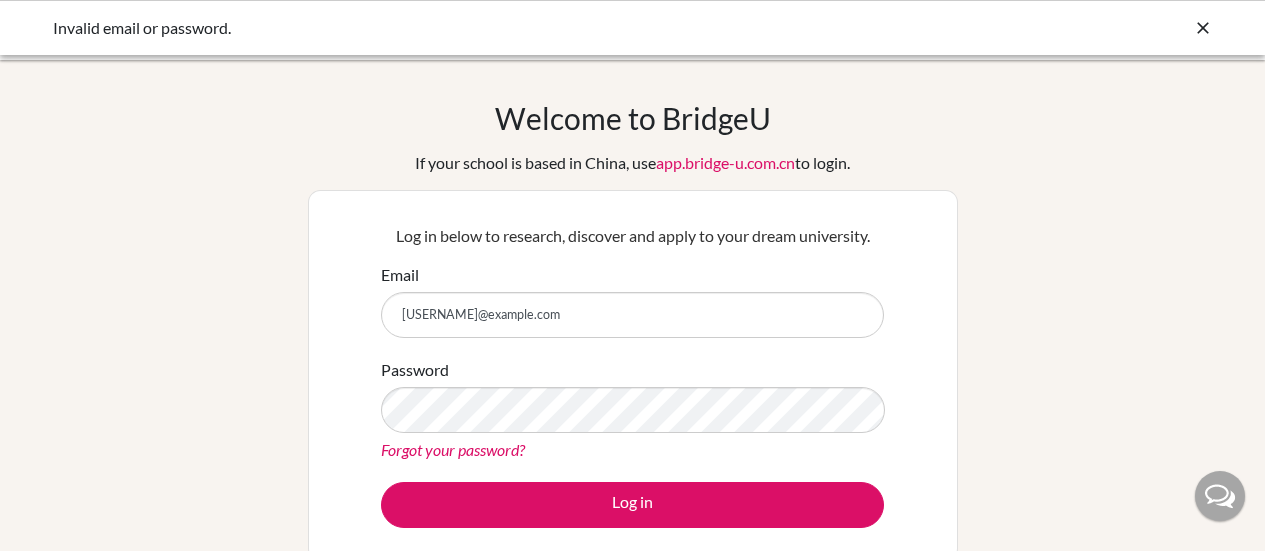 scroll, scrollTop: 0, scrollLeft: 0, axis: both 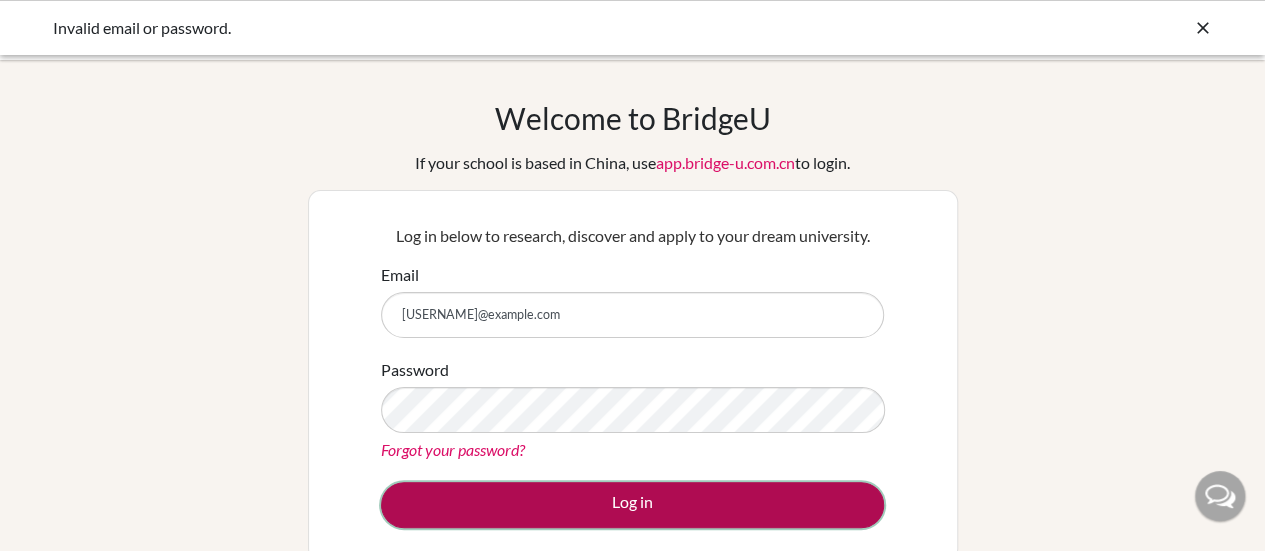 click on "Log in" at bounding box center (632, 505) 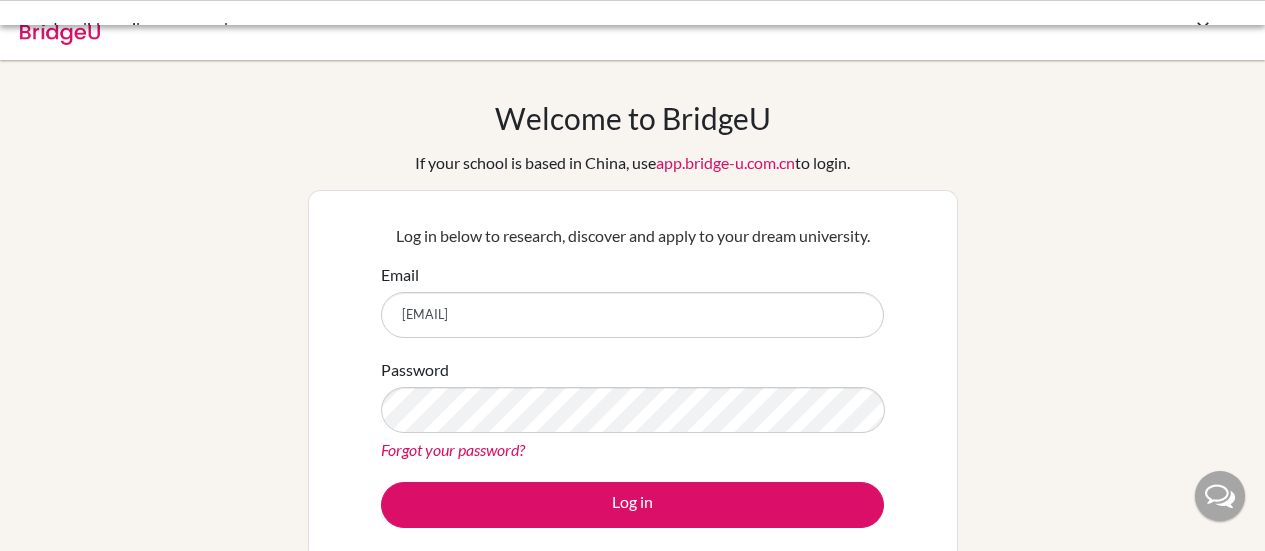 scroll, scrollTop: 0, scrollLeft: 0, axis: both 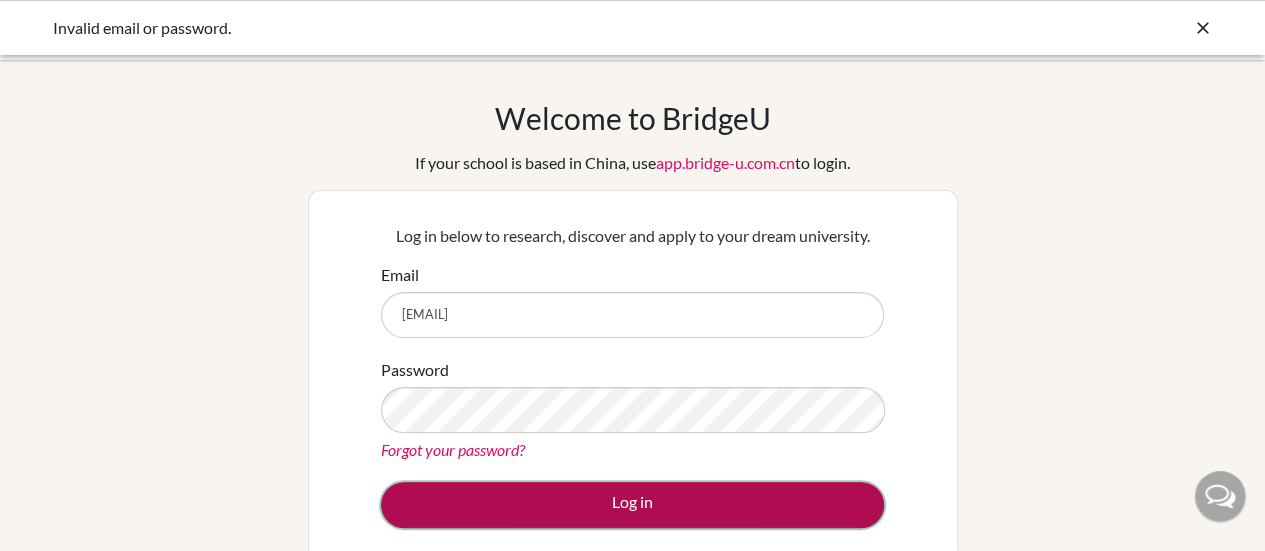 click on "Log in" at bounding box center [632, 505] 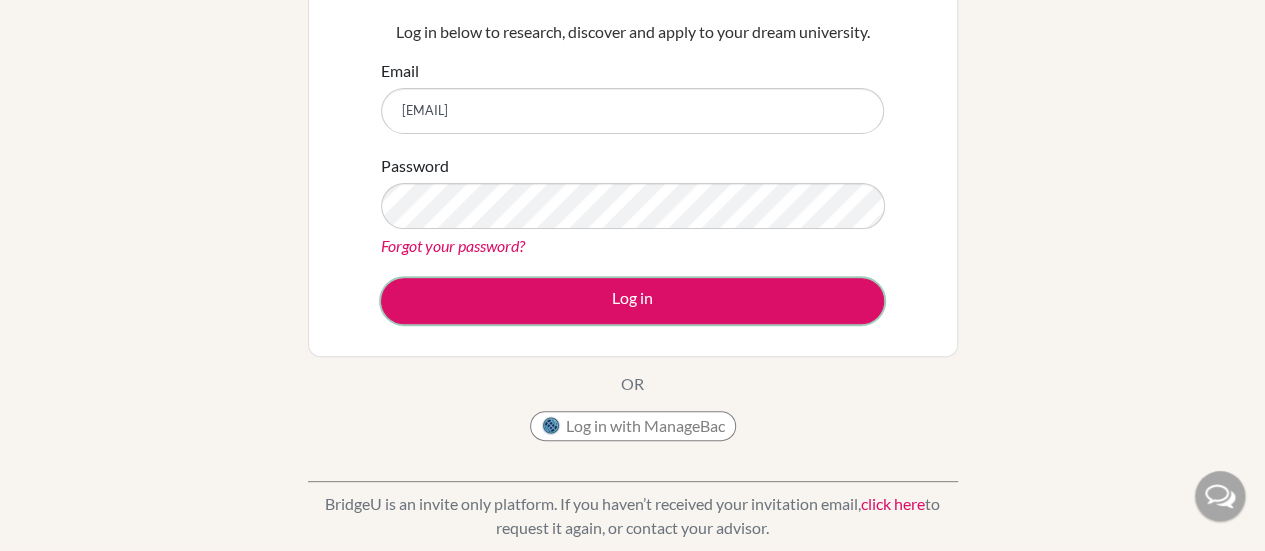 scroll, scrollTop: 200, scrollLeft: 0, axis: vertical 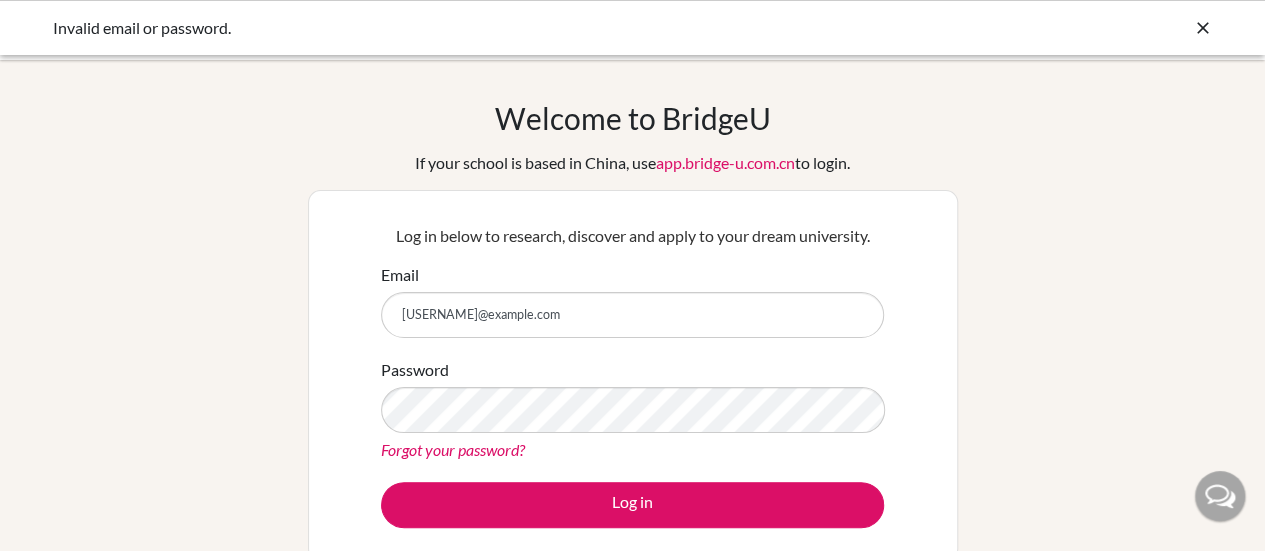 click on "[USERNAME]@example.com" at bounding box center (632, 315) 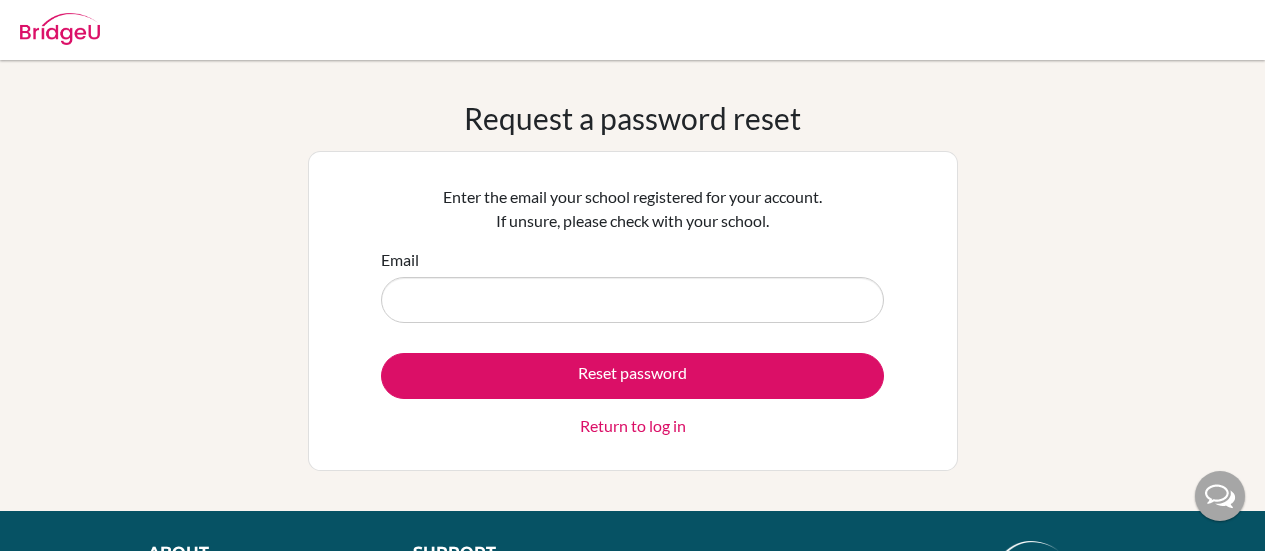 scroll, scrollTop: 0, scrollLeft: 0, axis: both 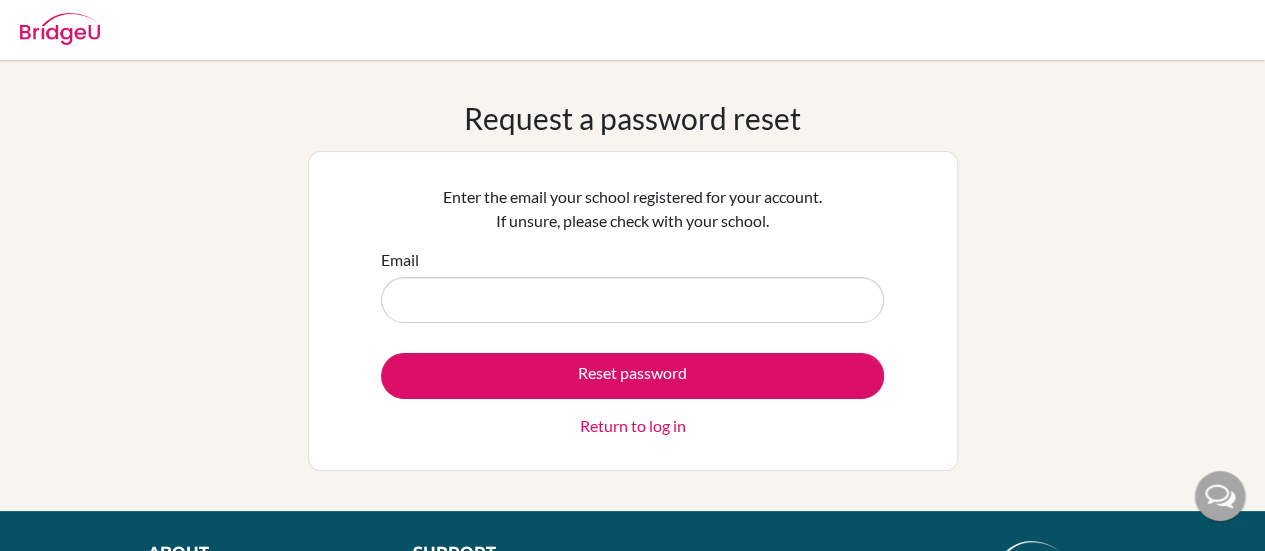 drag, startPoint x: 517, startPoint y: 305, endPoint x: 470, endPoint y: 298, distance: 47.518417 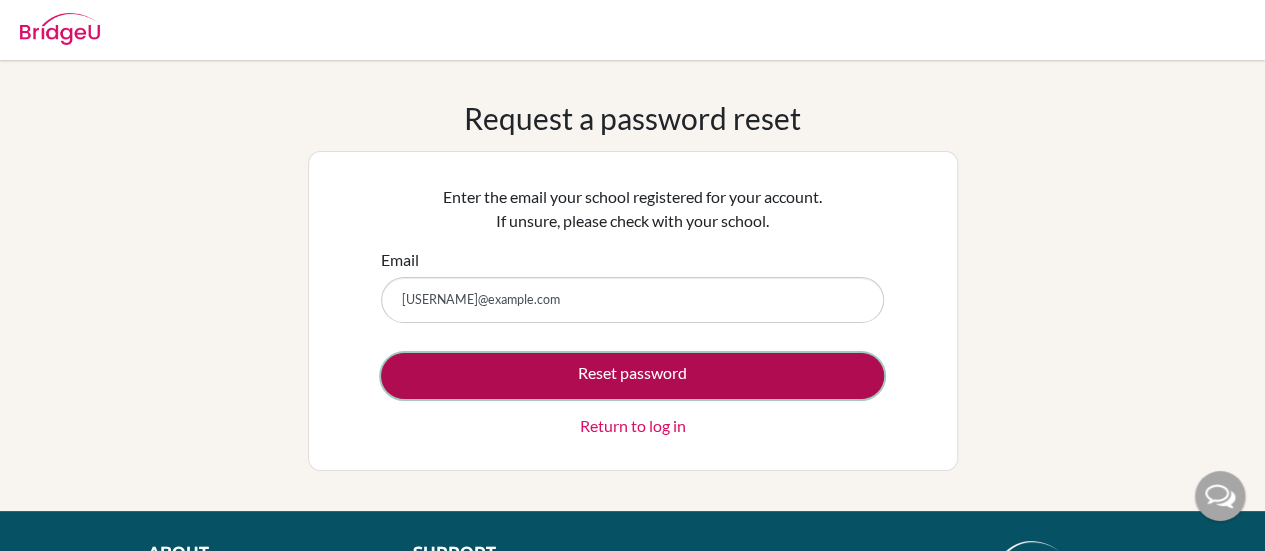 click on "Reset password" at bounding box center [632, 376] 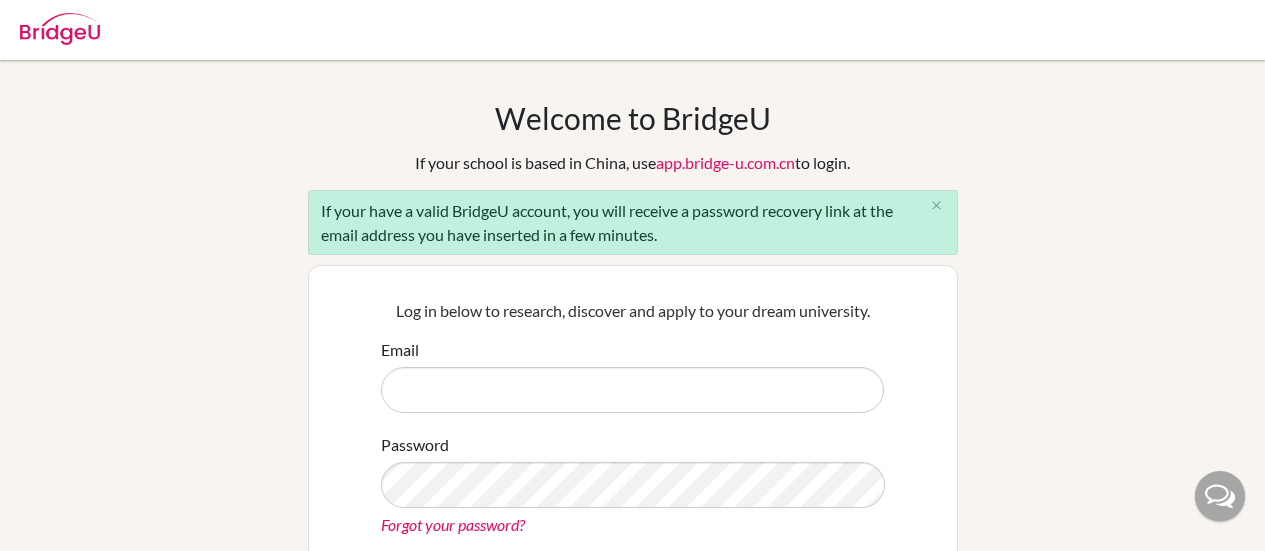 scroll, scrollTop: 0, scrollLeft: 0, axis: both 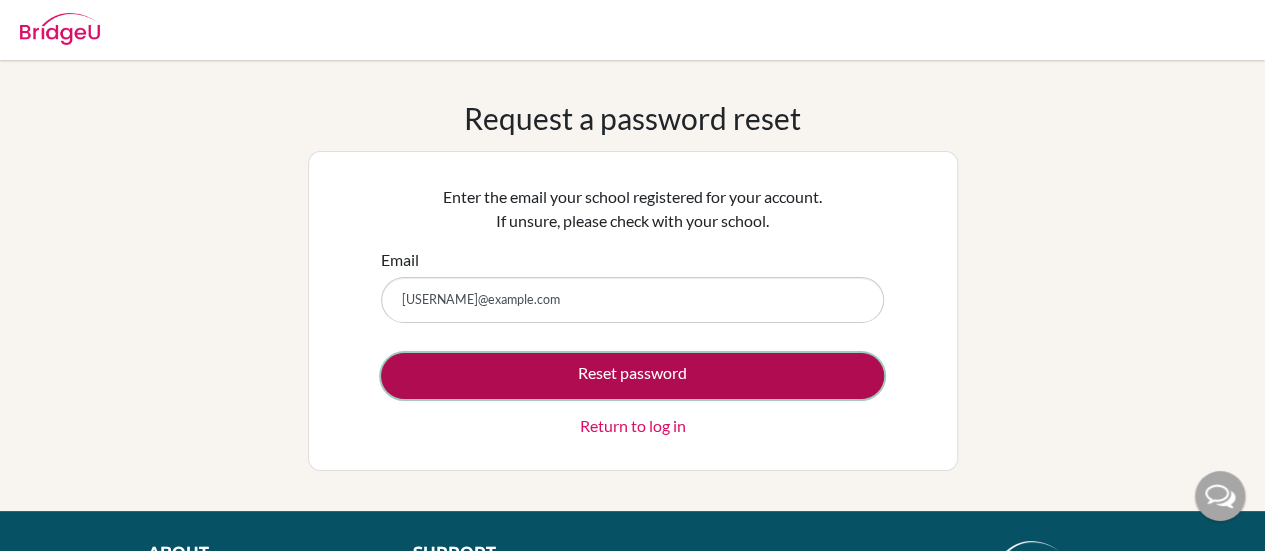 click on "Reset password" at bounding box center [632, 376] 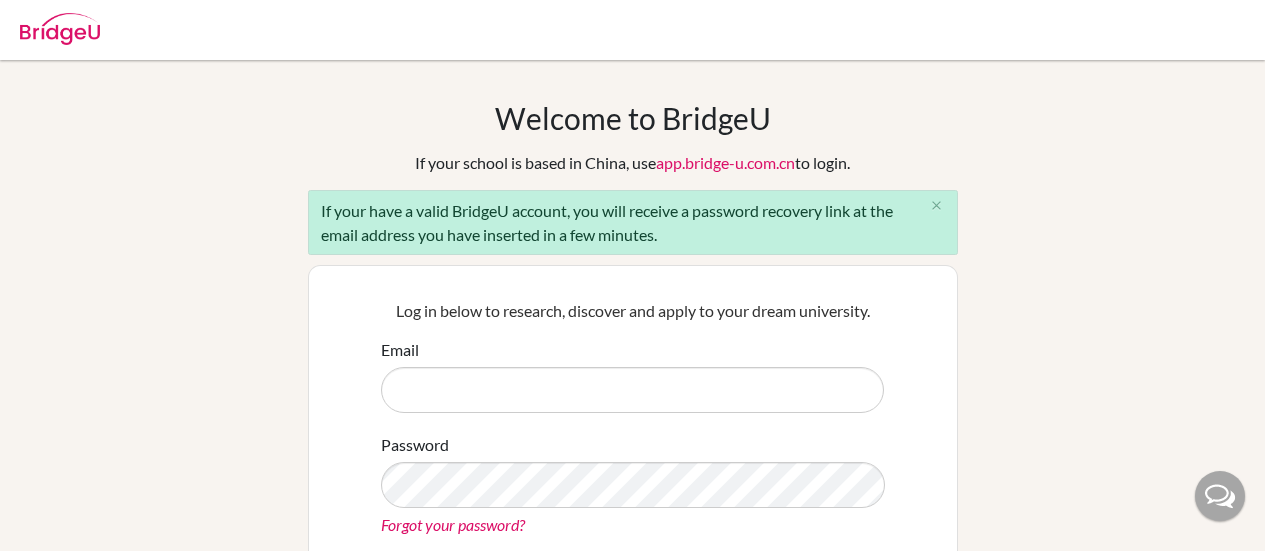 scroll, scrollTop: 0, scrollLeft: 0, axis: both 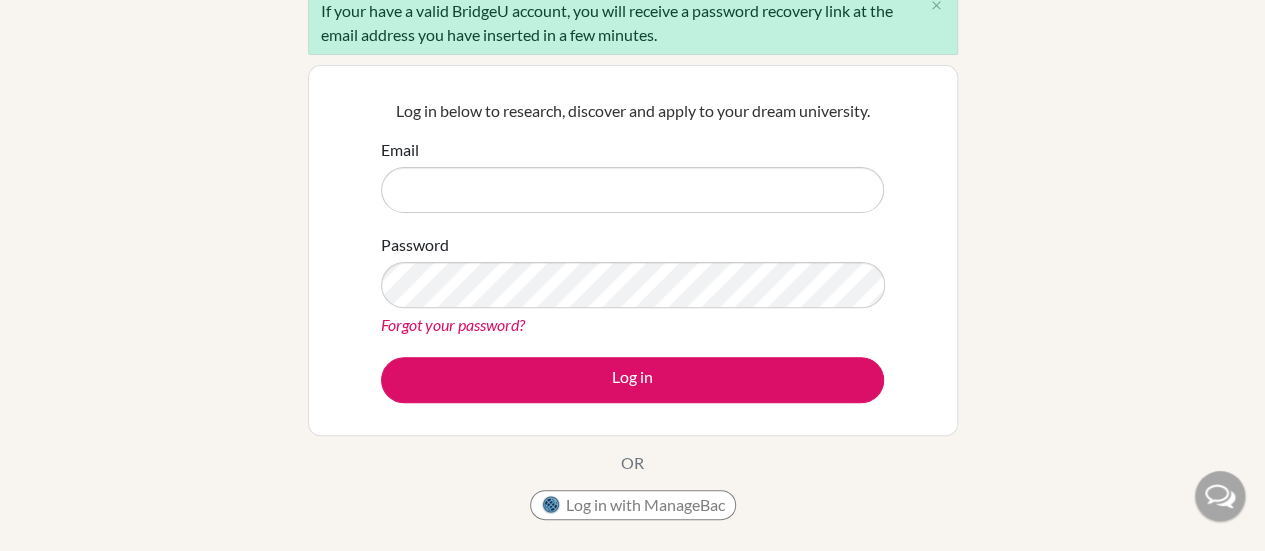 click on "Forgot your password?" at bounding box center (453, 324) 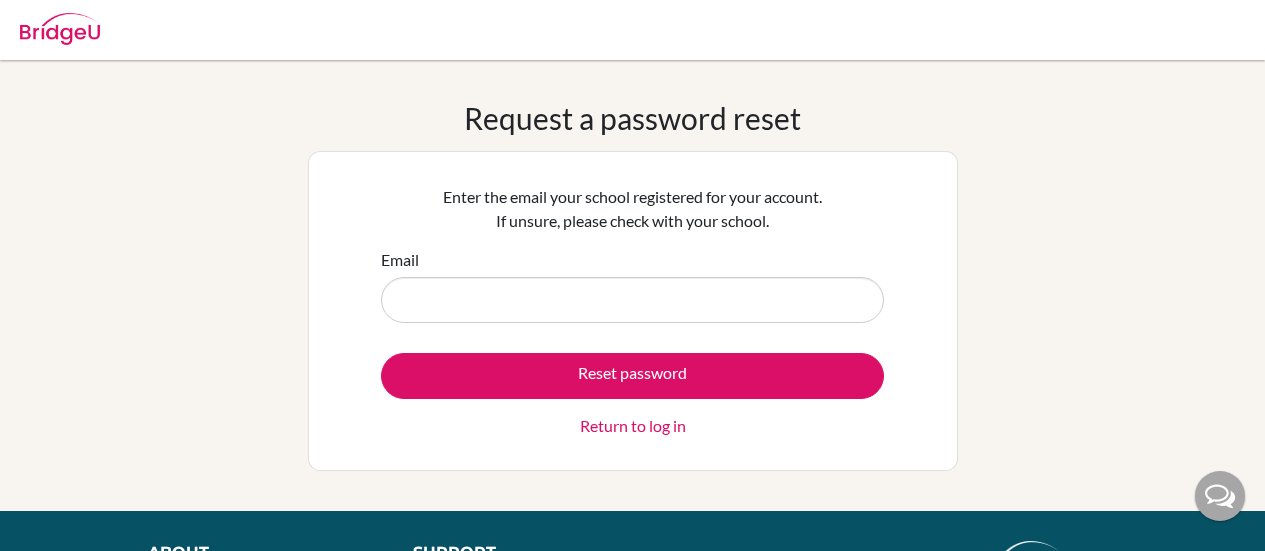 scroll, scrollTop: 0, scrollLeft: 0, axis: both 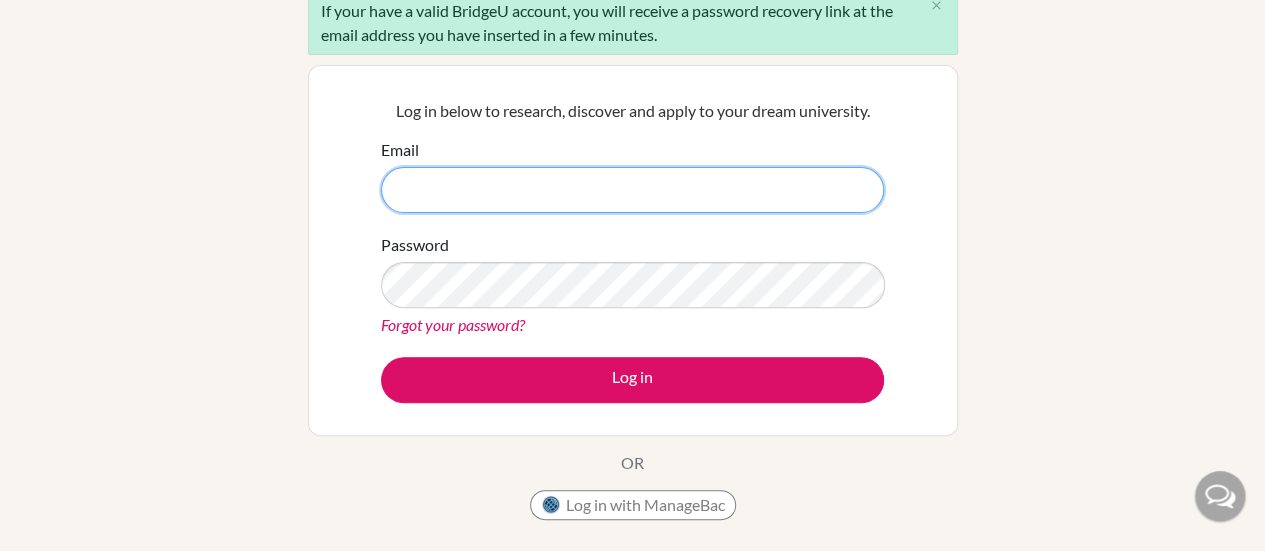 click on "Email" at bounding box center (632, 190) 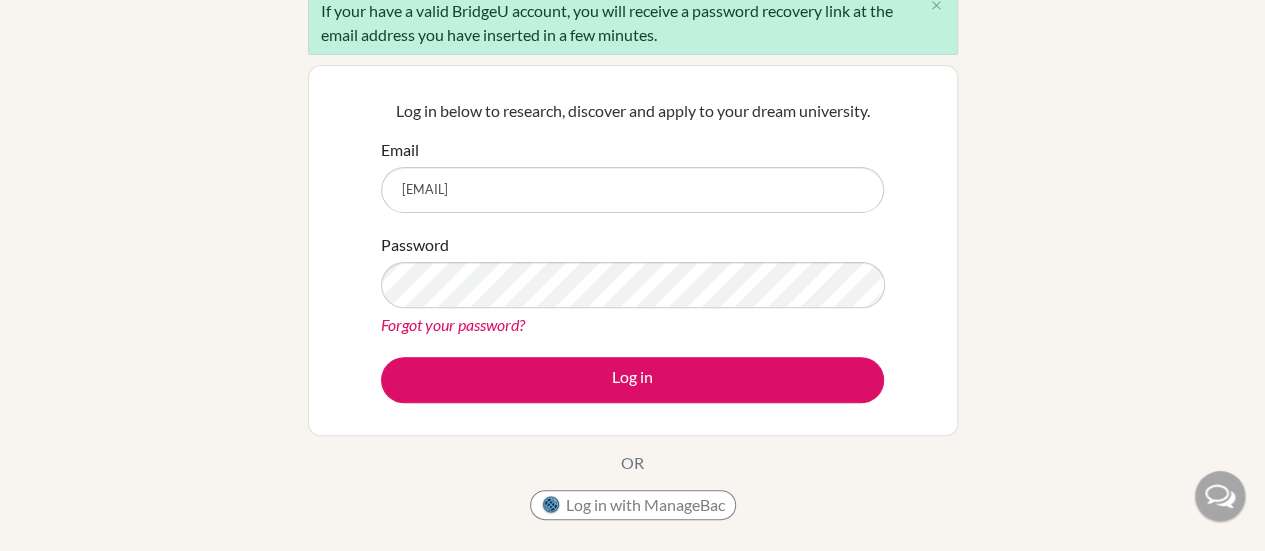 click on "Password
Forgot your password?" at bounding box center [632, 285] 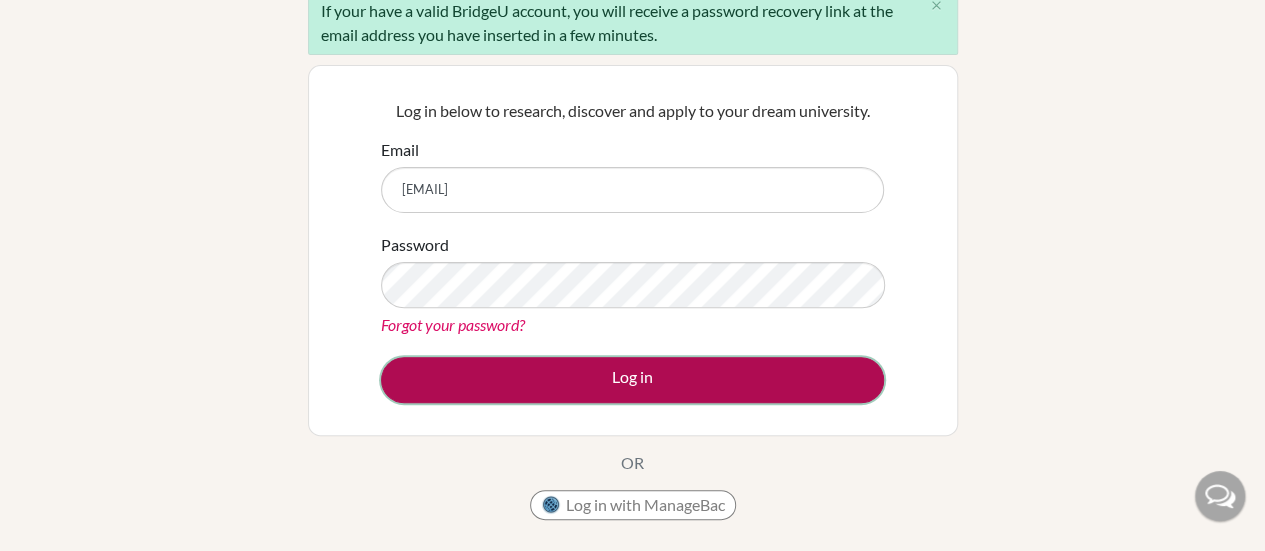 click on "Log in" at bounding box center [632, 380] 